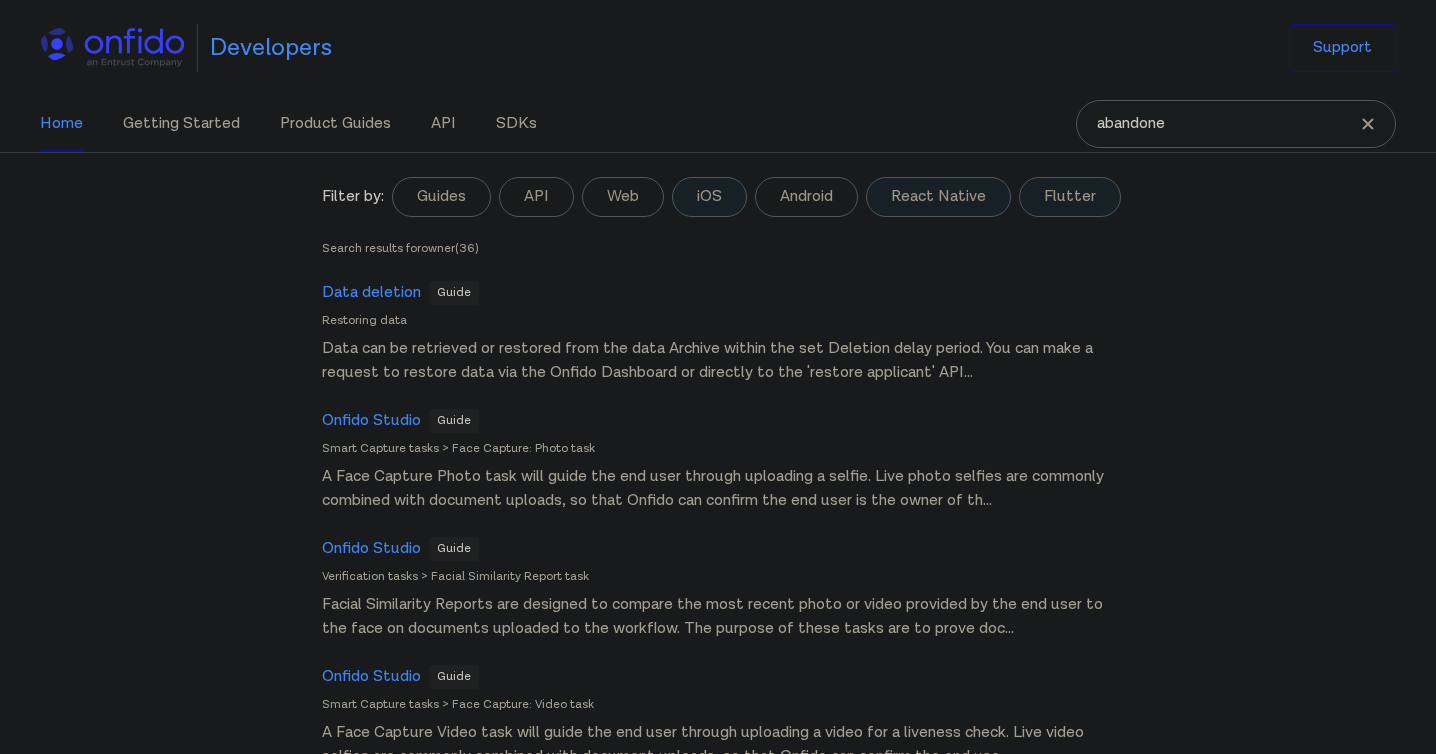 scroll, scrollTop: 0, scrollLeft: 0, axis: both 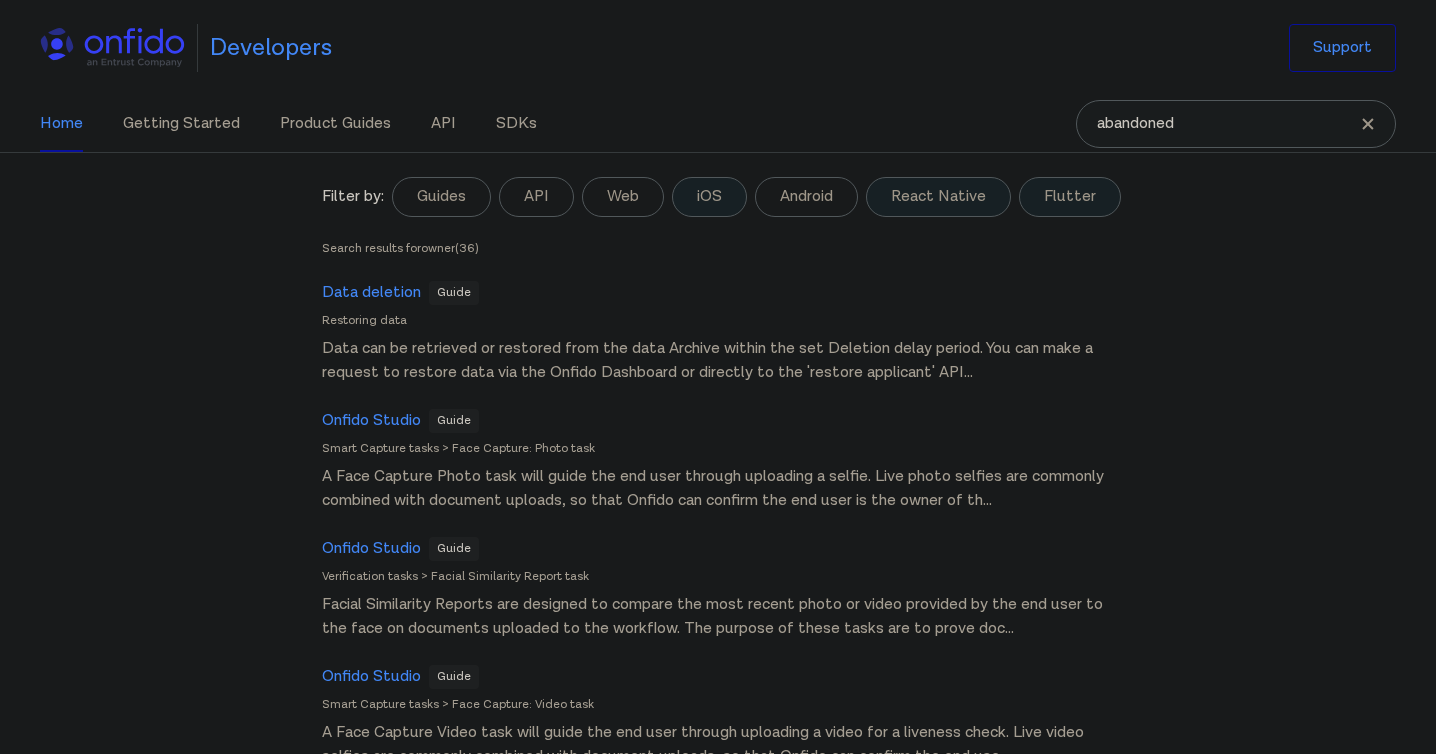 type on "abandoned" 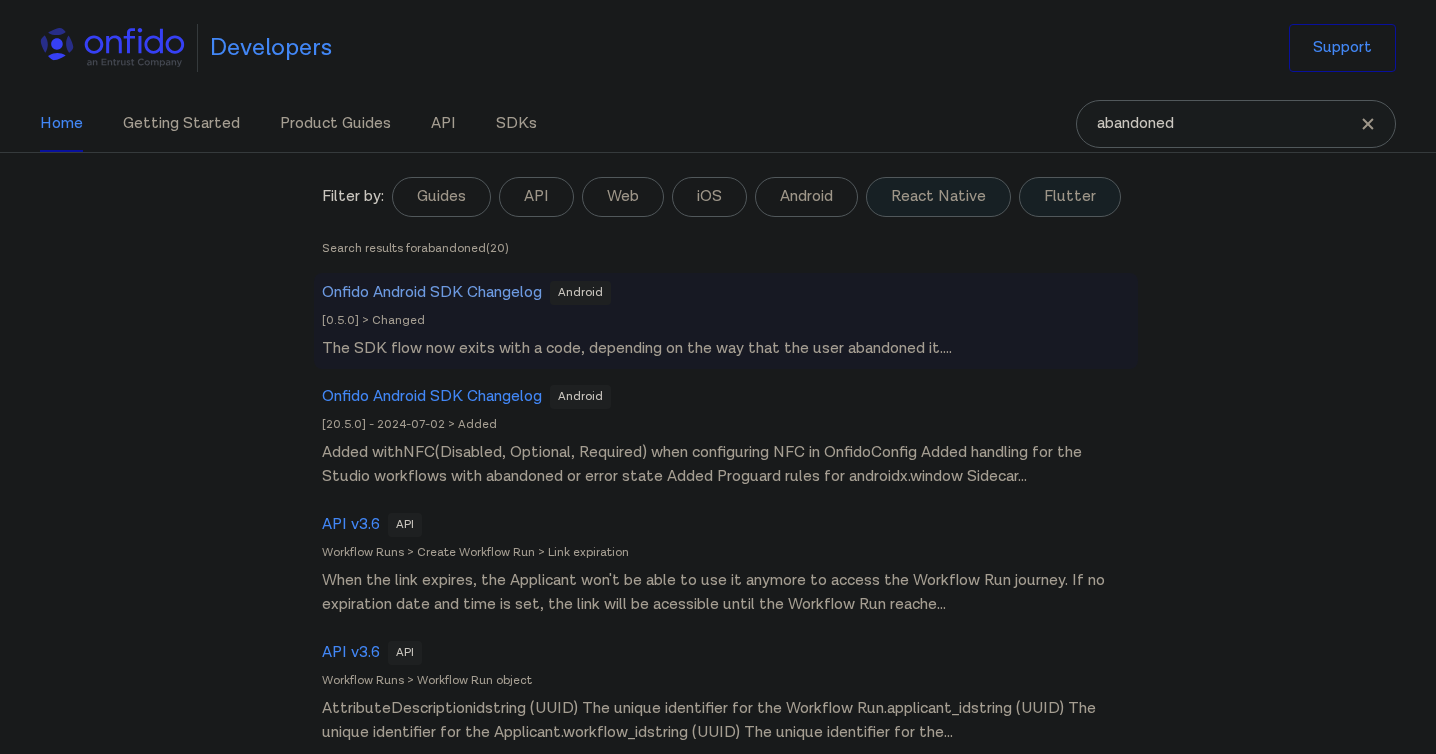 click on "Onfido Android SDK Changelog" at bounding box center (432, 293) 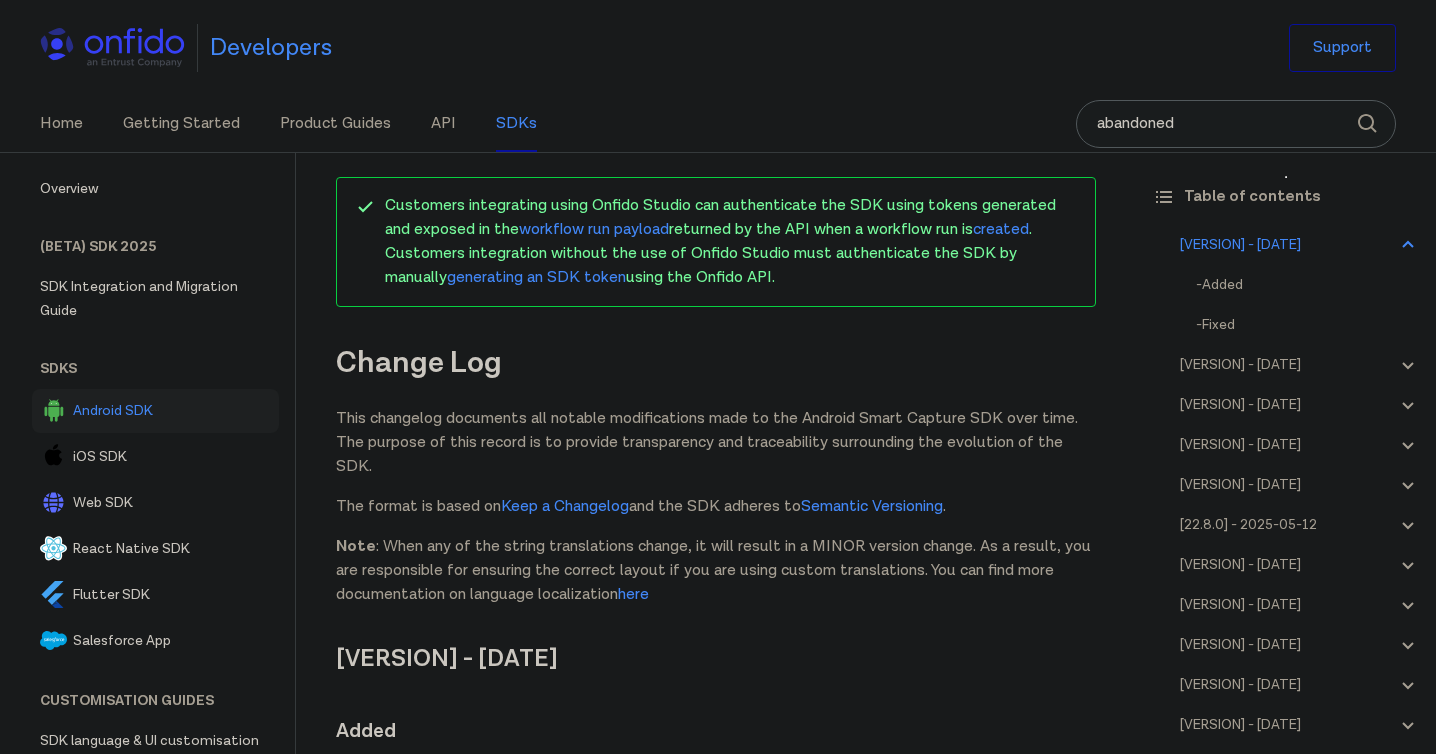 scroll, scrollTop: 0, scrollLeft: 0, axis: both 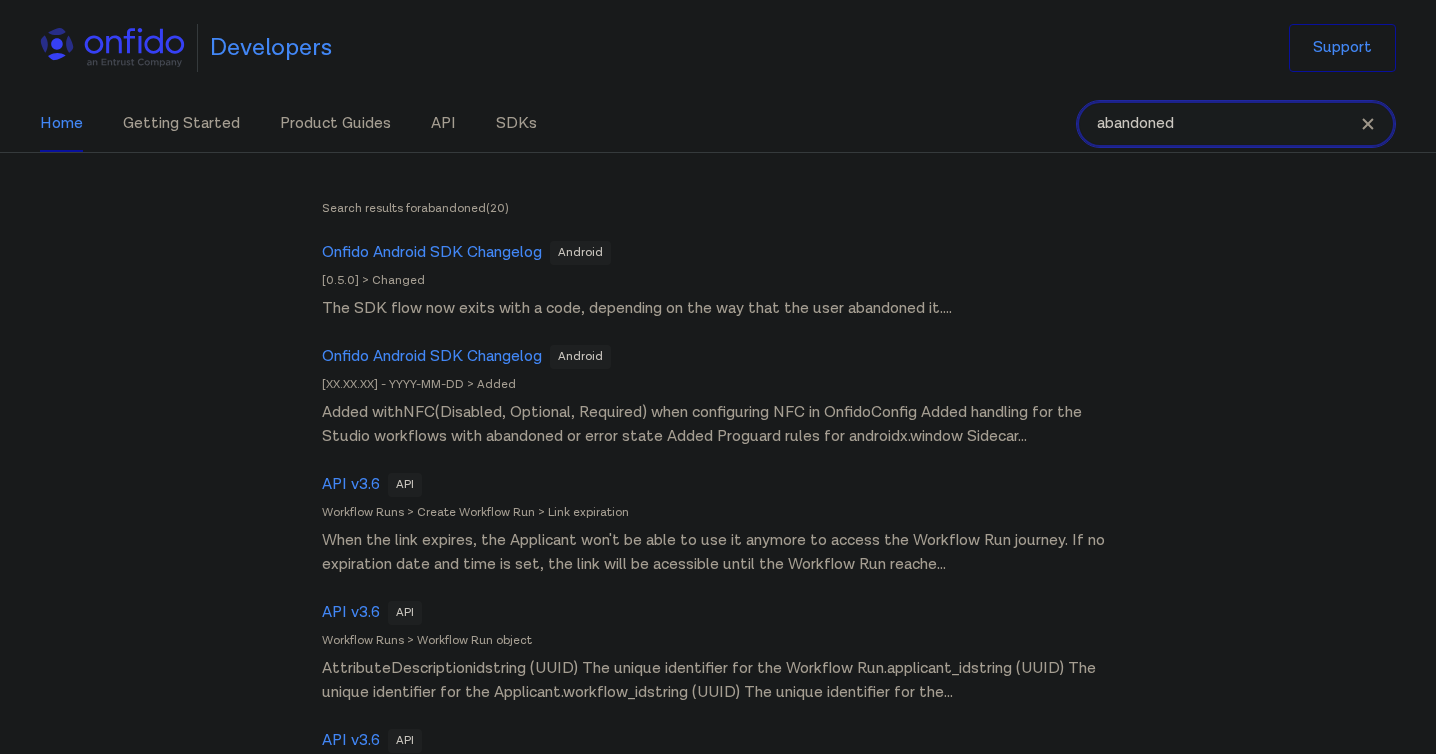 click on "abandoned" at bounding box center (1236, 124) 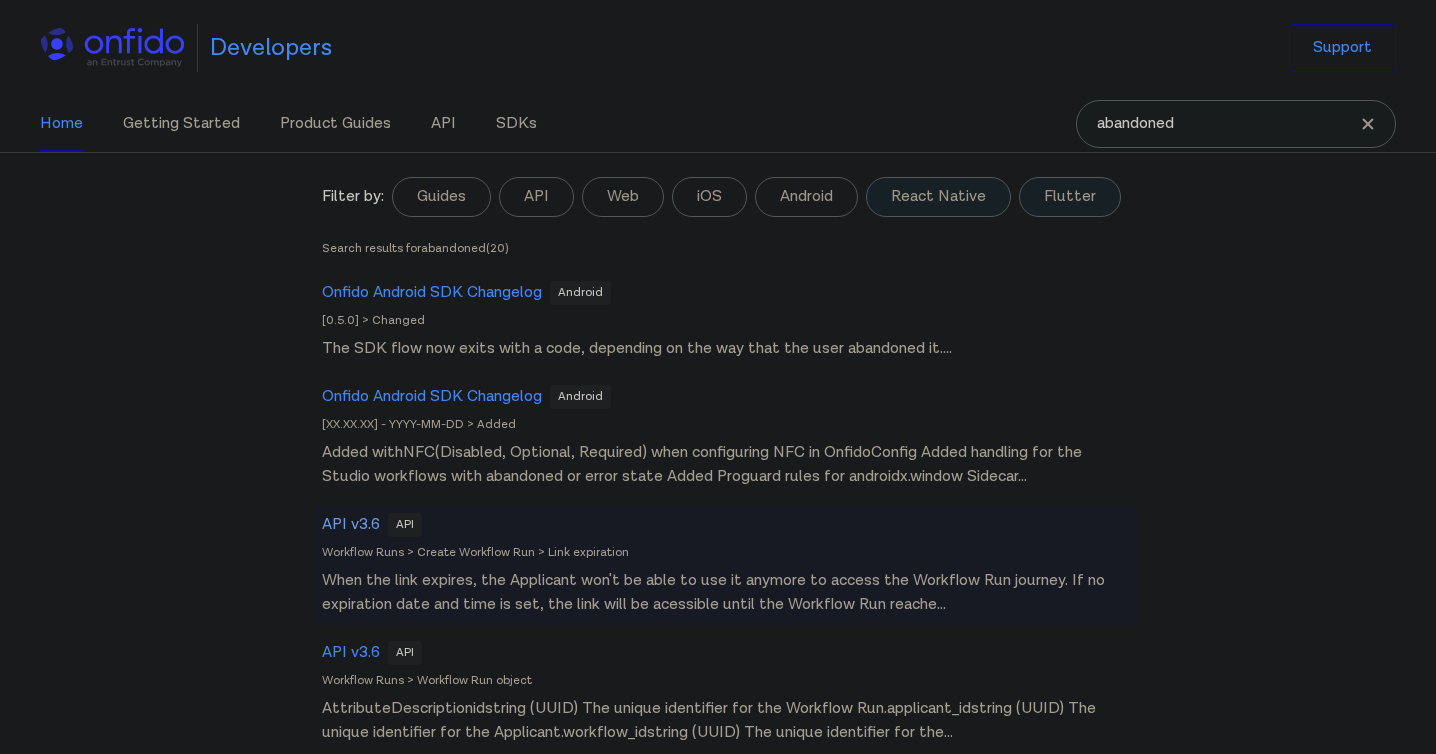 click on "API v3.6" at bounding box center (351, 525) 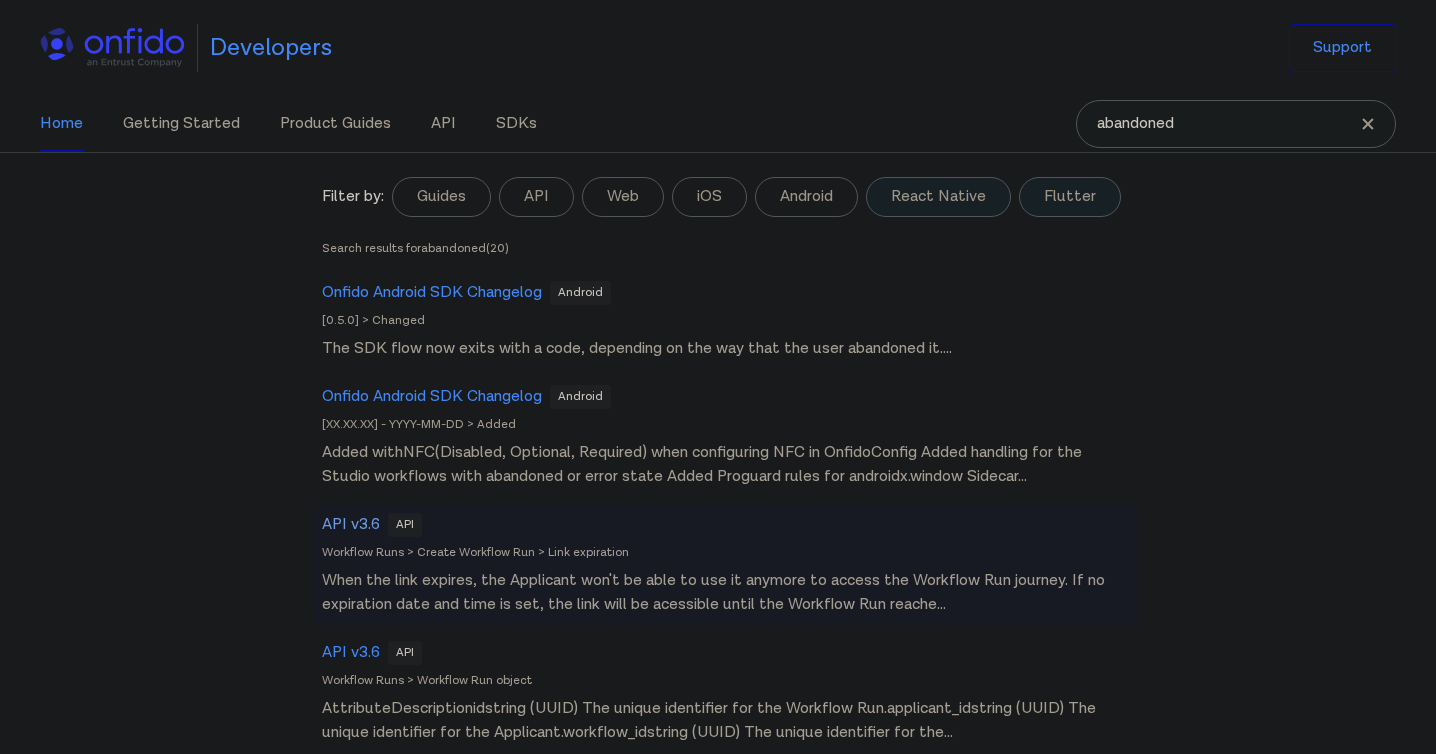 select on "http" 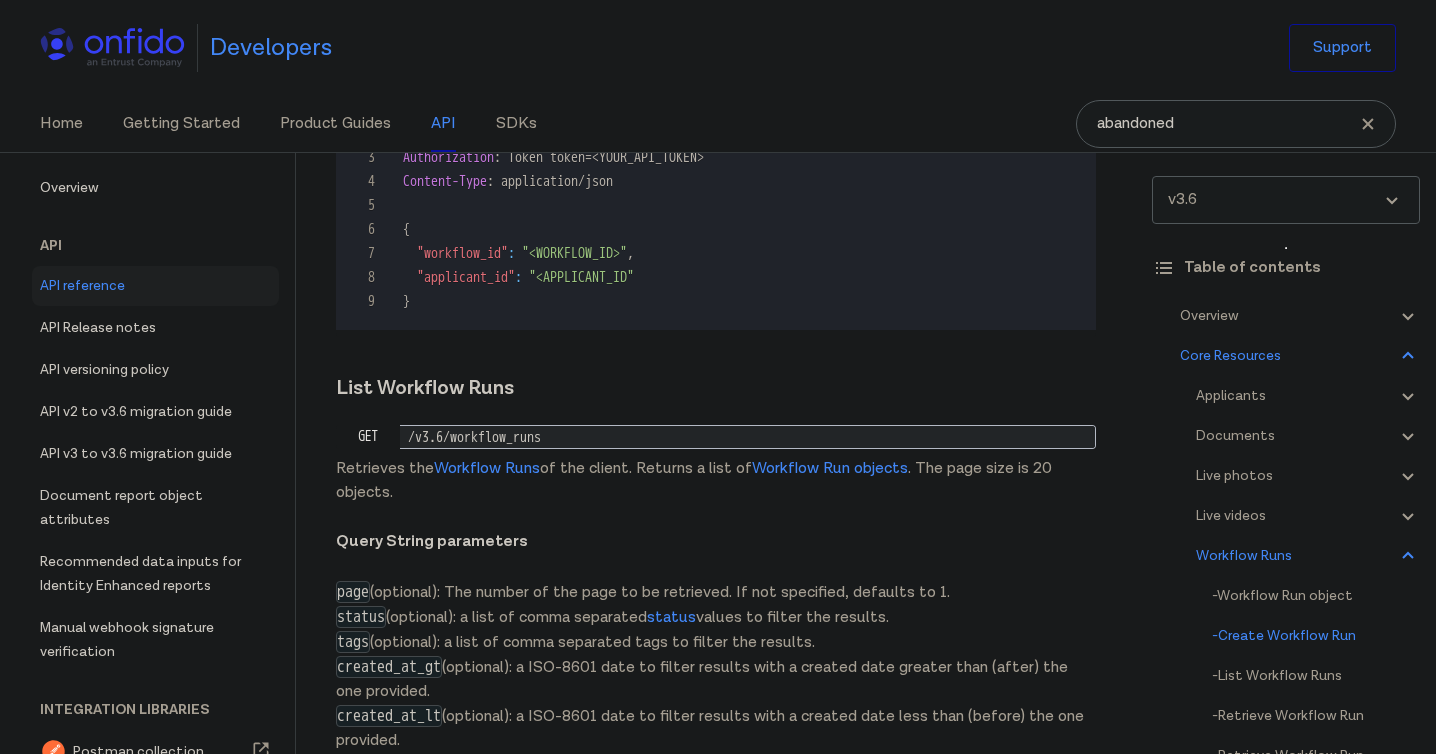 scroll, scrollTop: 52808, scrollLeft: 0, axis: vertical 